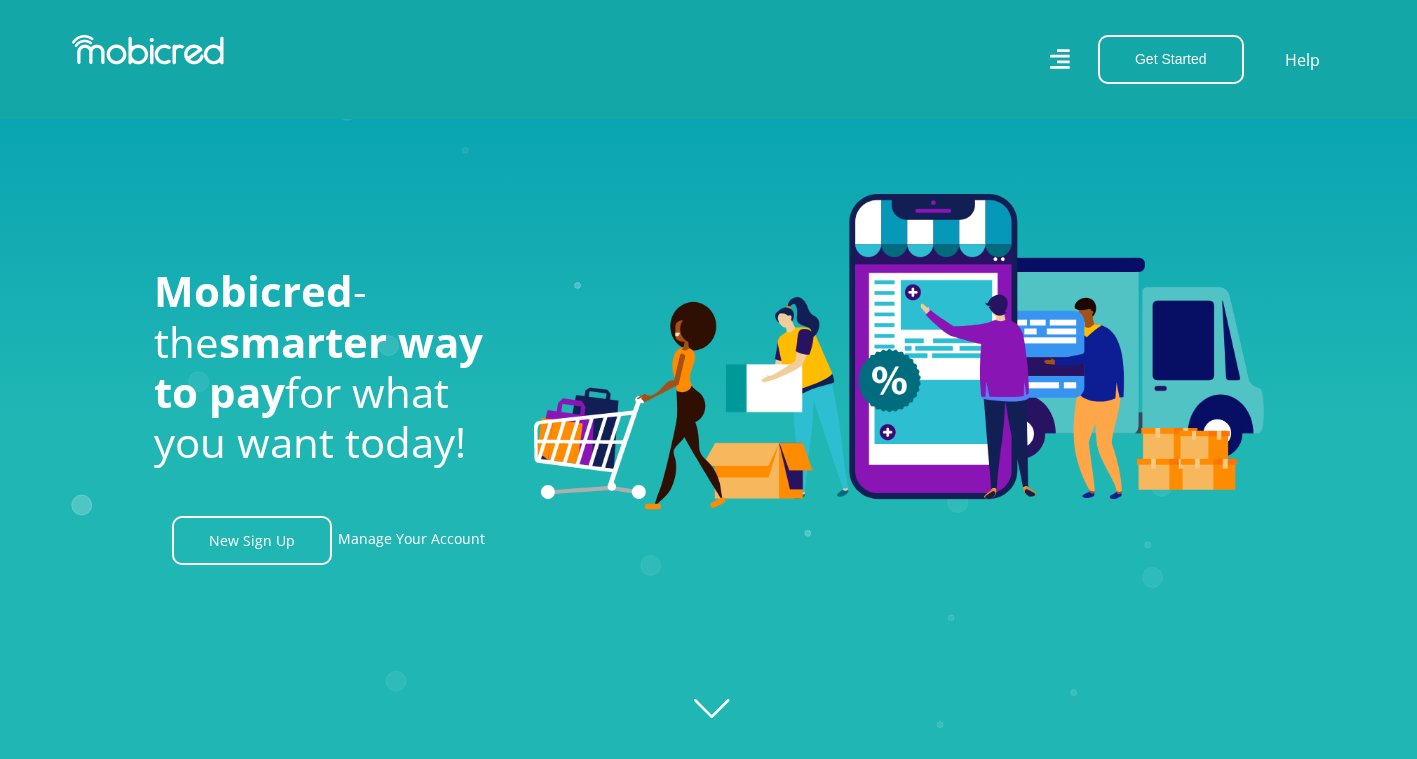 scroll, scrollTop: 1017, scrollLeft: 0, axis: vertical 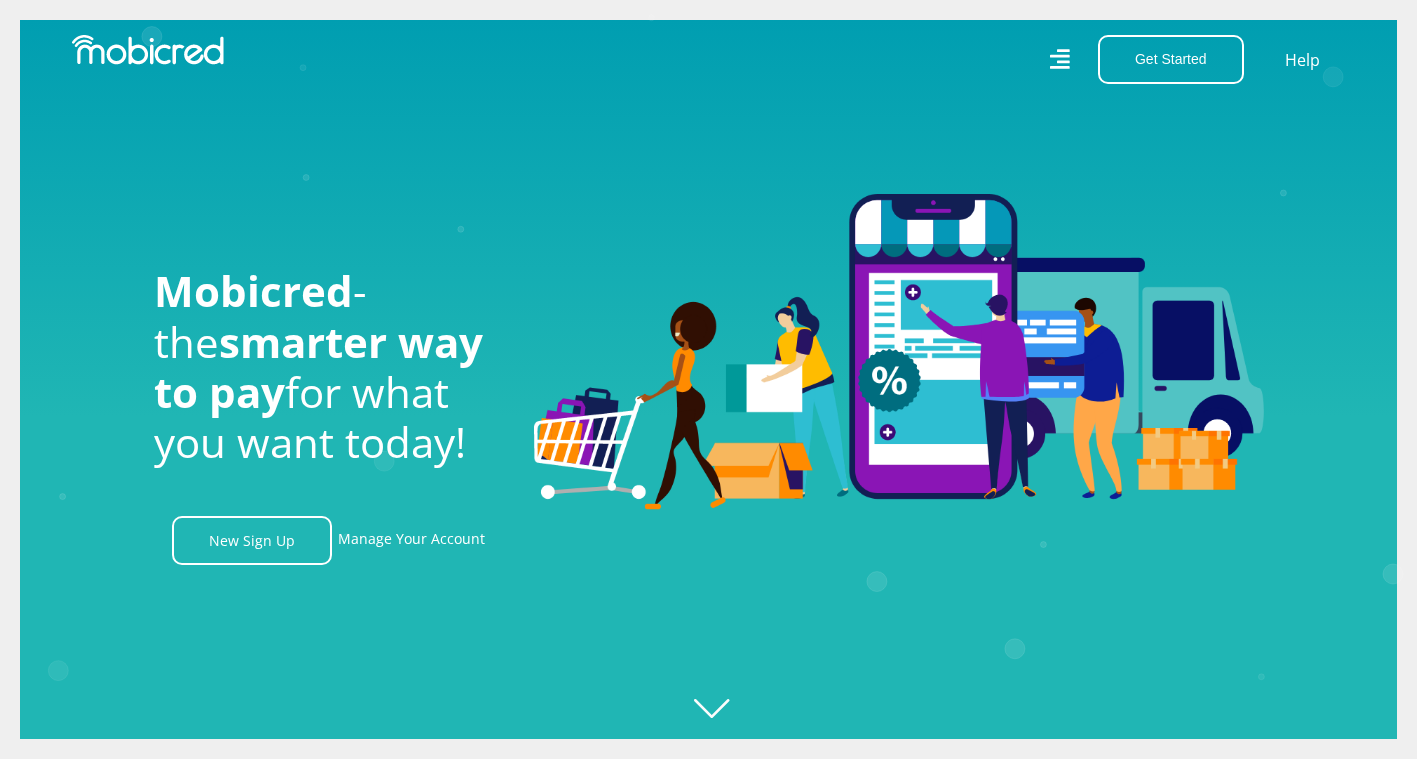 click 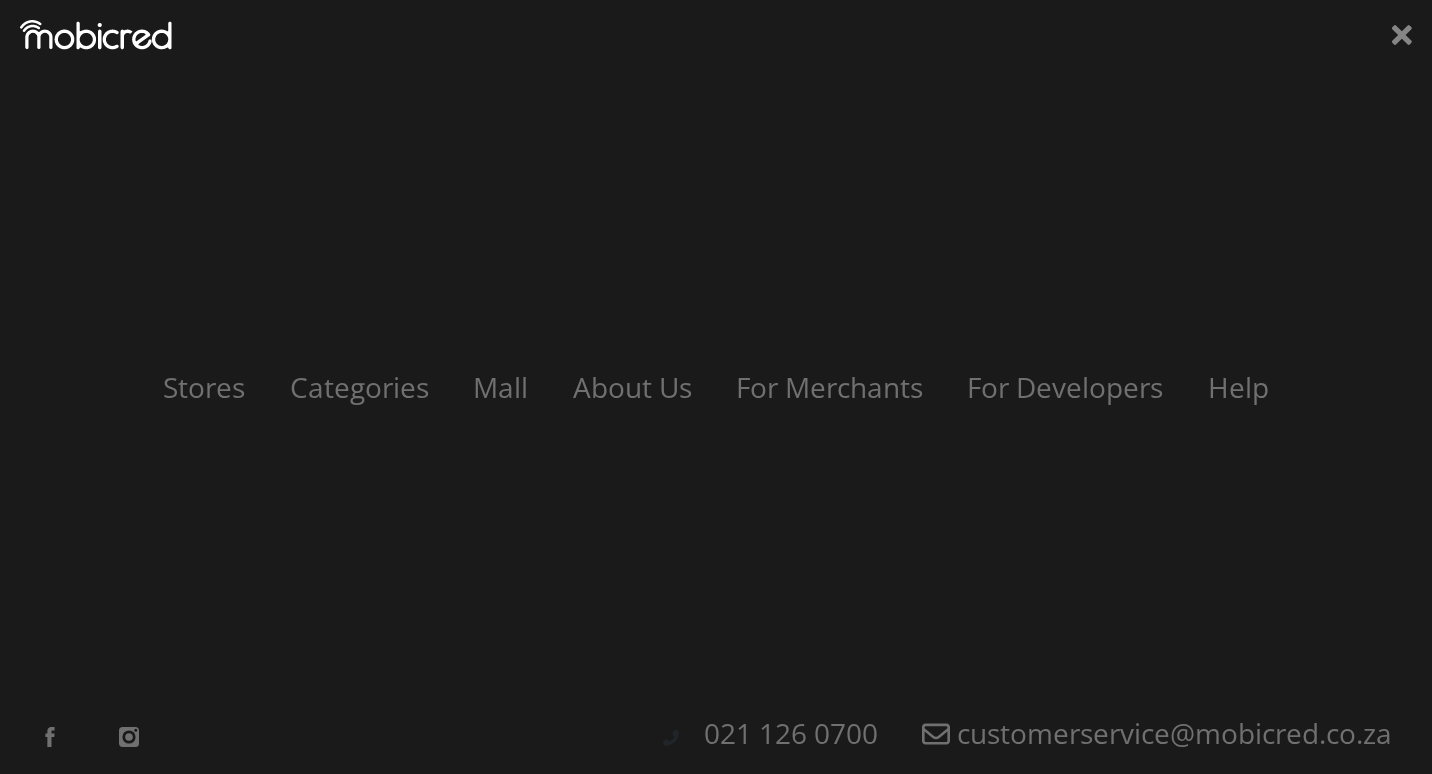 click 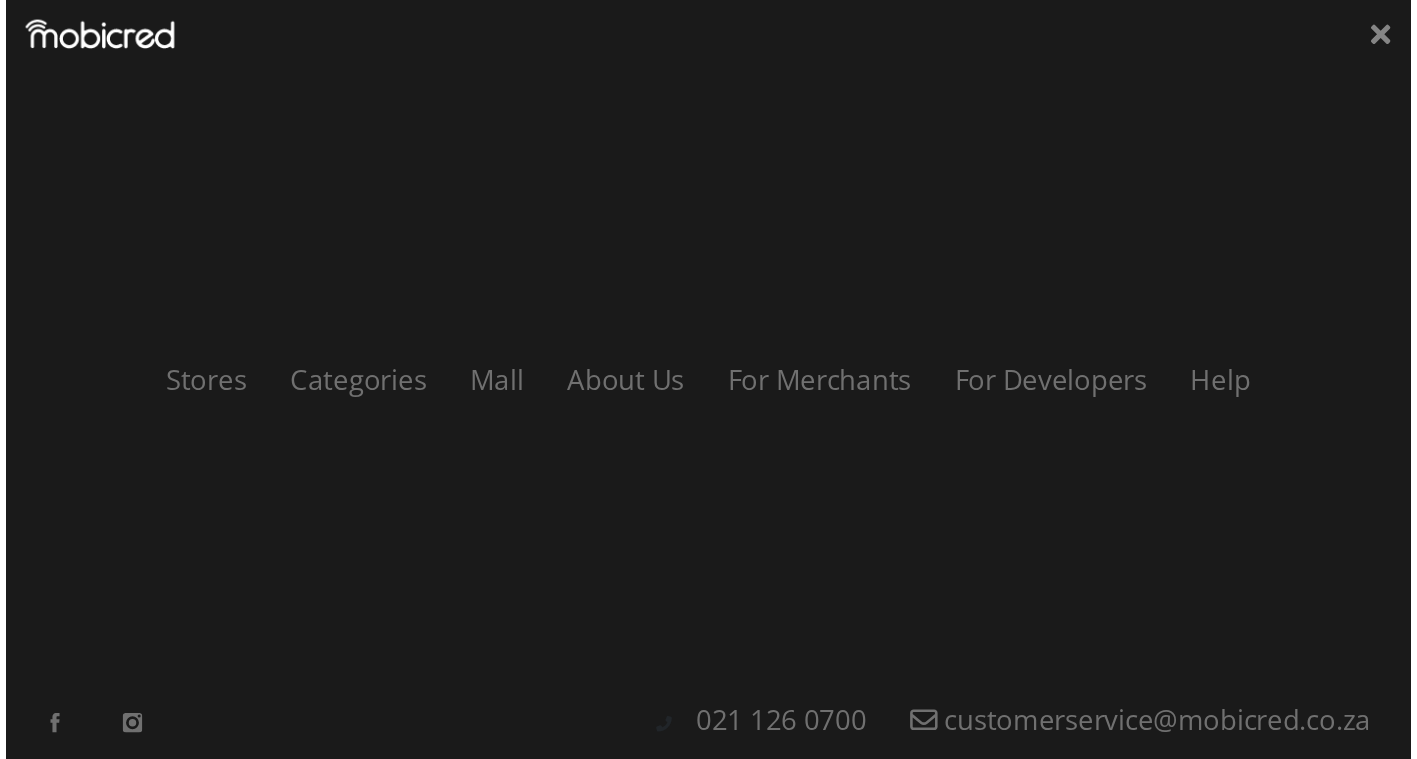 scroll, scrollTop: 0, scrollLeft: 1140, axis: horizontal 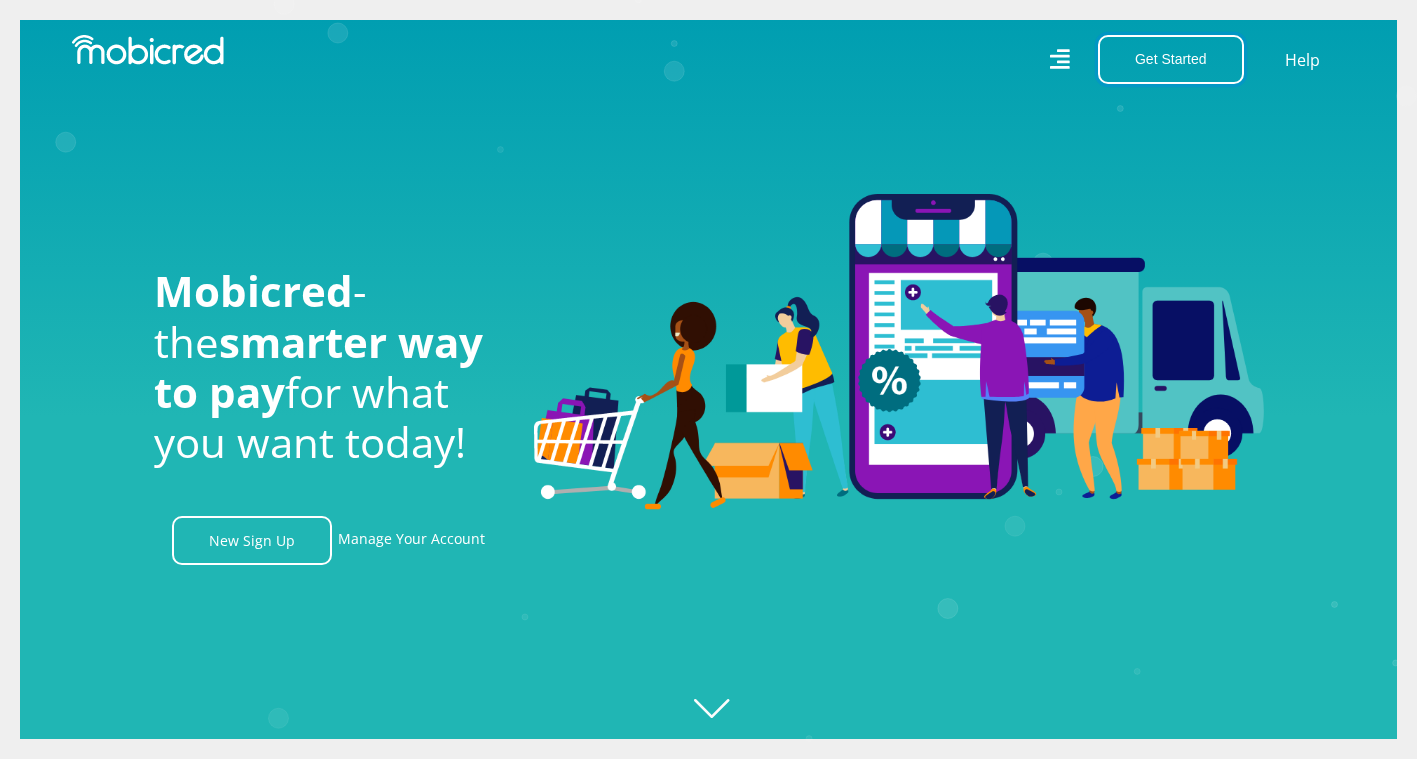 click on "Get Started" at bounding box center (1171, 59) 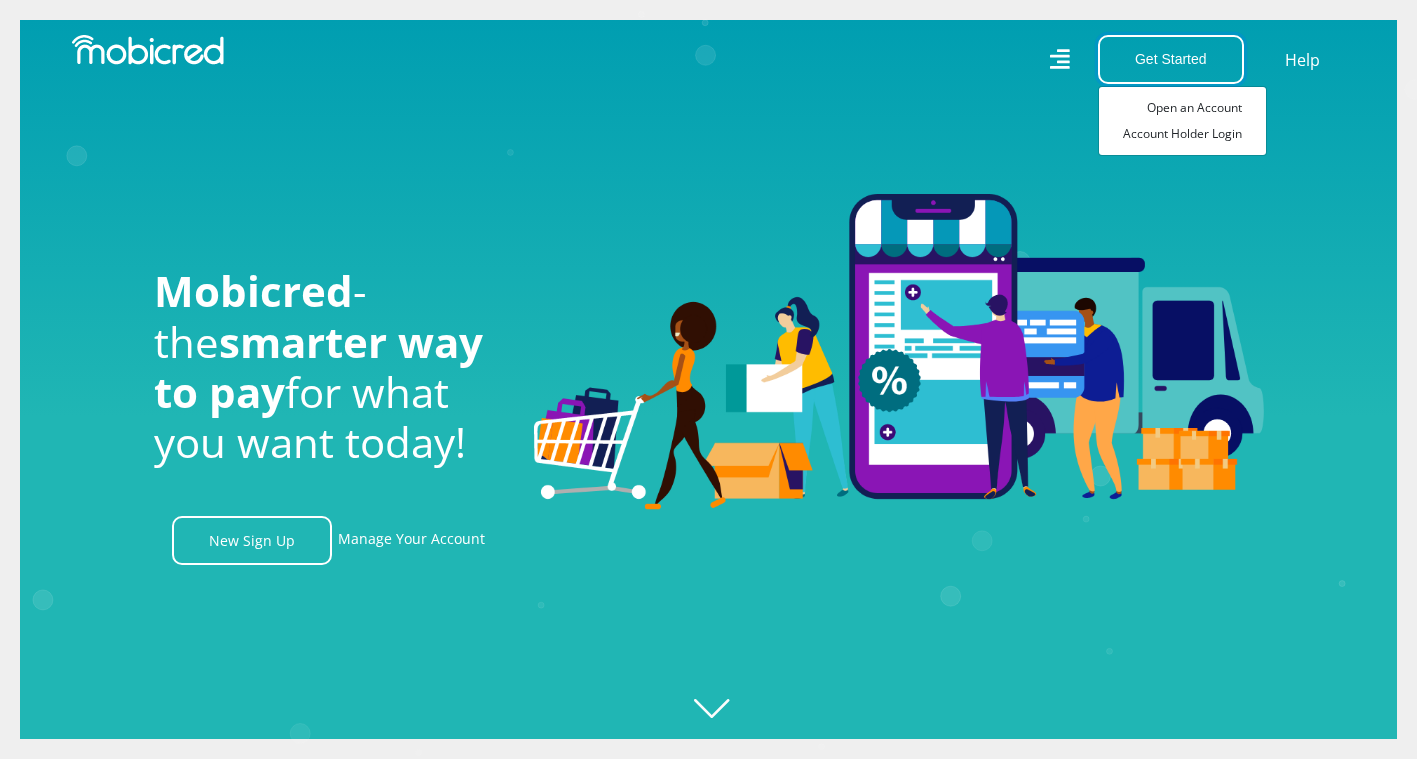 scroll, scrollTop: 0, scrollLeft: 2280, axis: horizontal 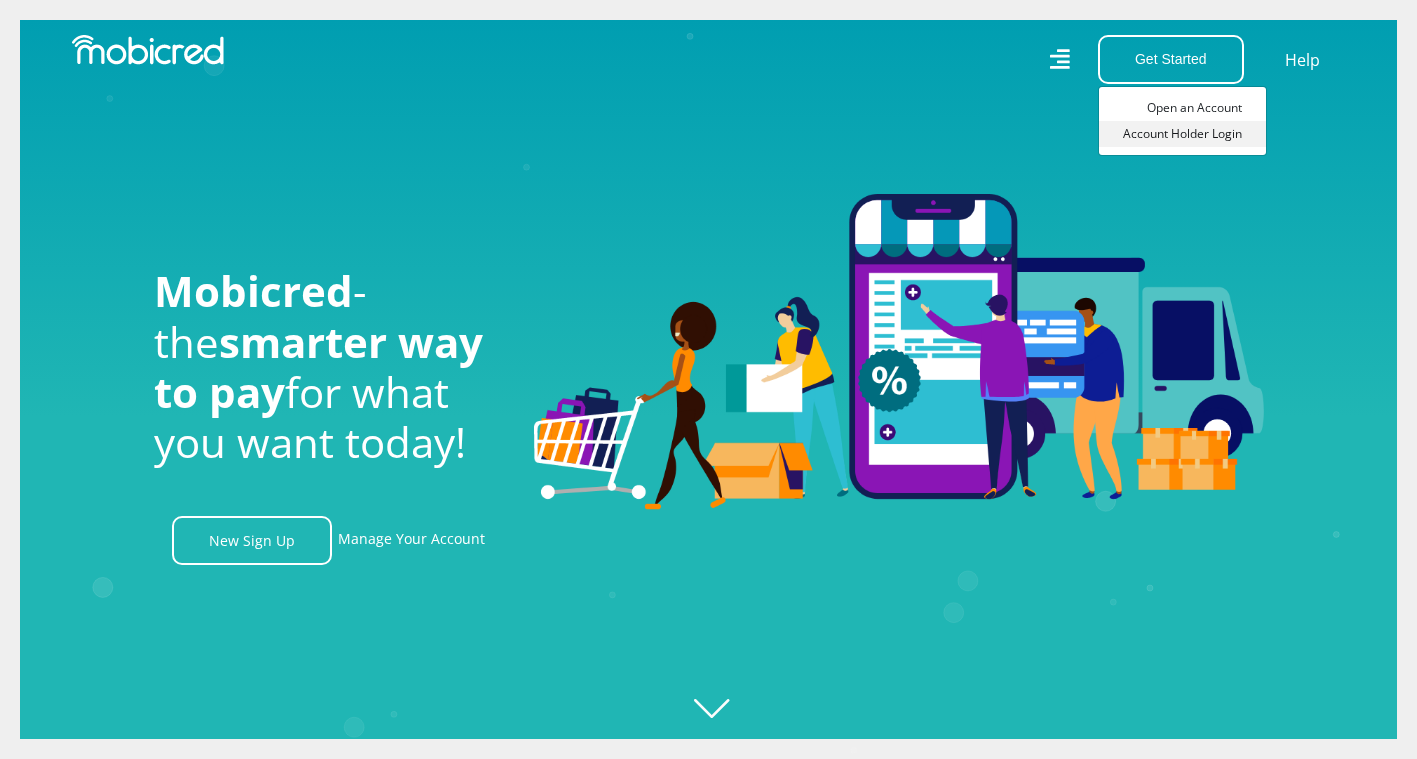 click on "Account Holder Login" at bounding box center (1182, 134) 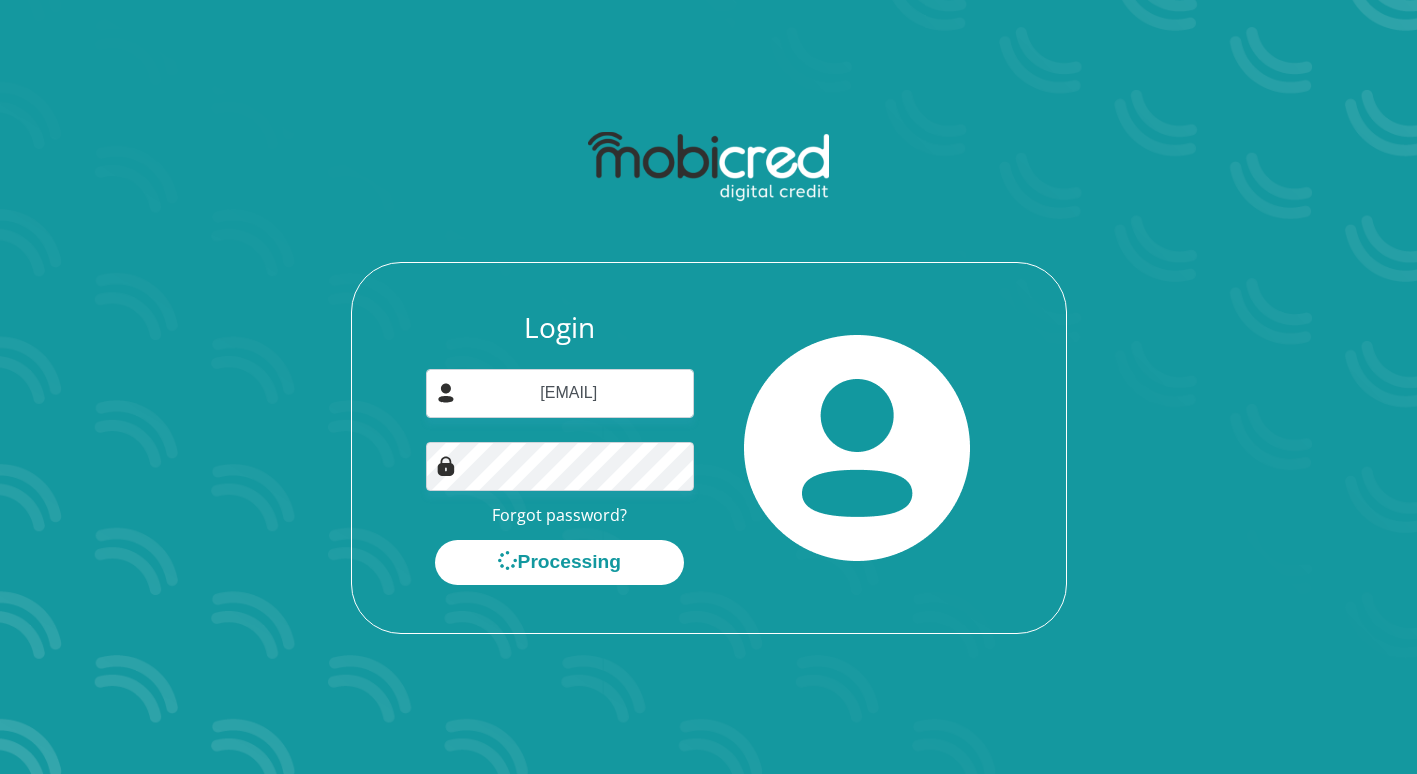 scroll, scrollTop: 0, scrollLeft: 0, axis: both 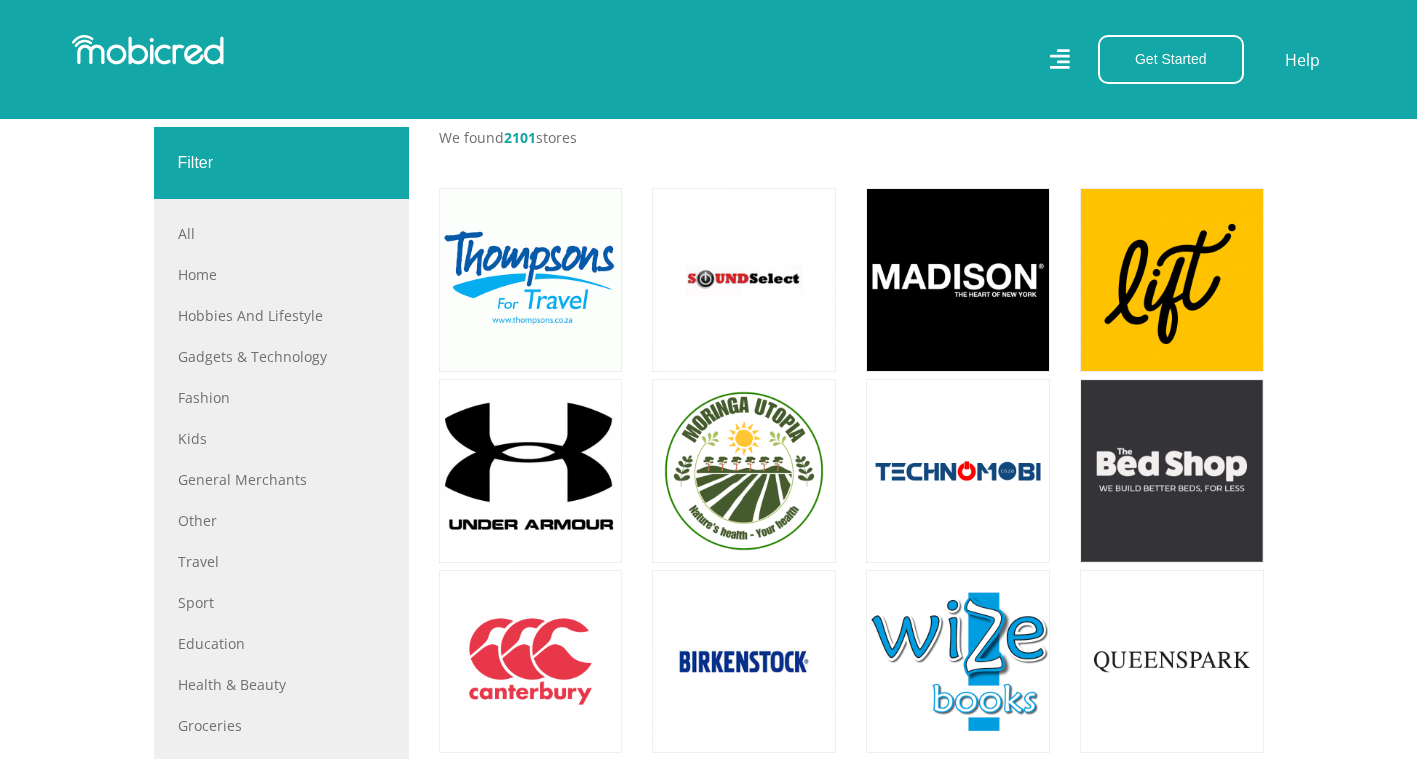 click on "Home" at bounding box center [281, 274] 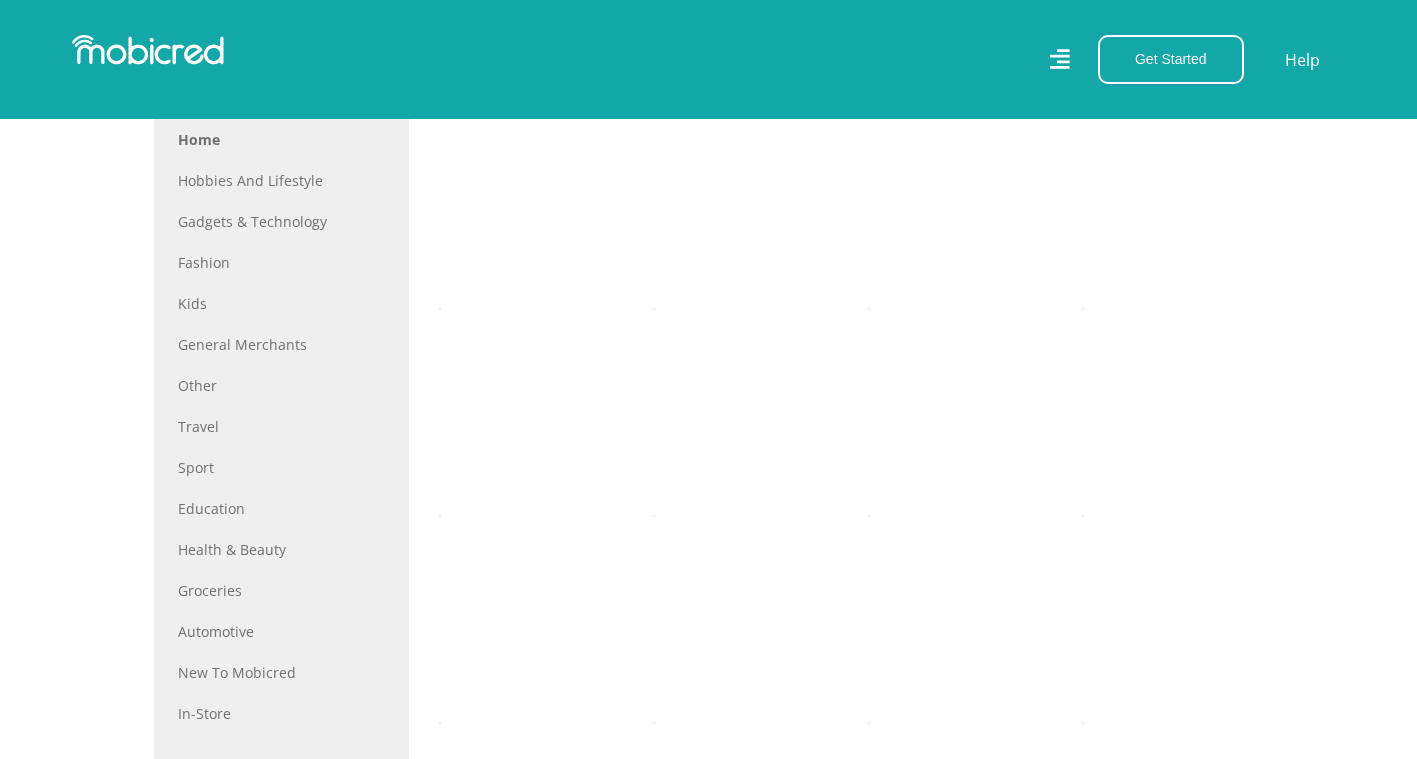 scroll, scrollTop: 978, scrollLeft: 0, axis: vertical 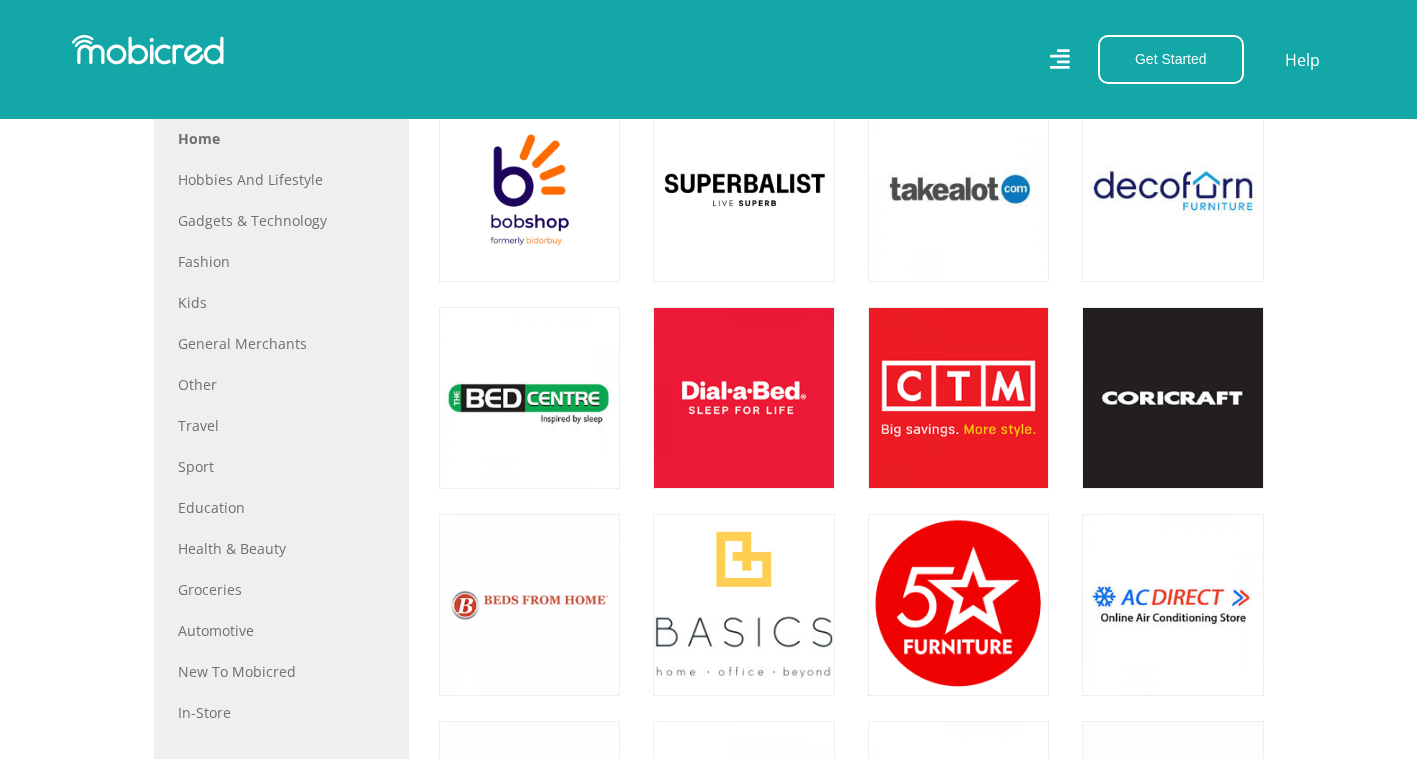 click on "General Merchants" at bounding box center [281, 343] 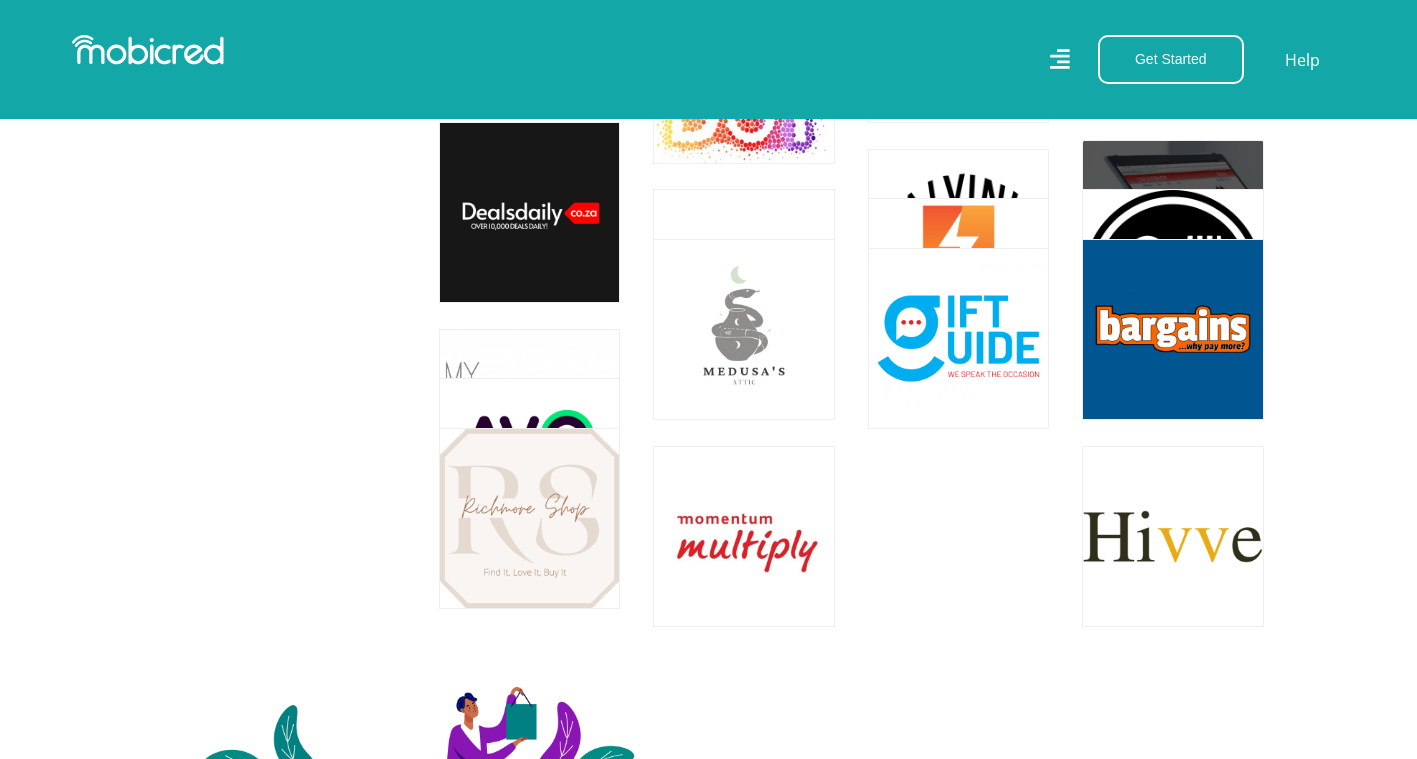scroll, scrollTop: 5213, scrollLeft: 0, axis: vertical 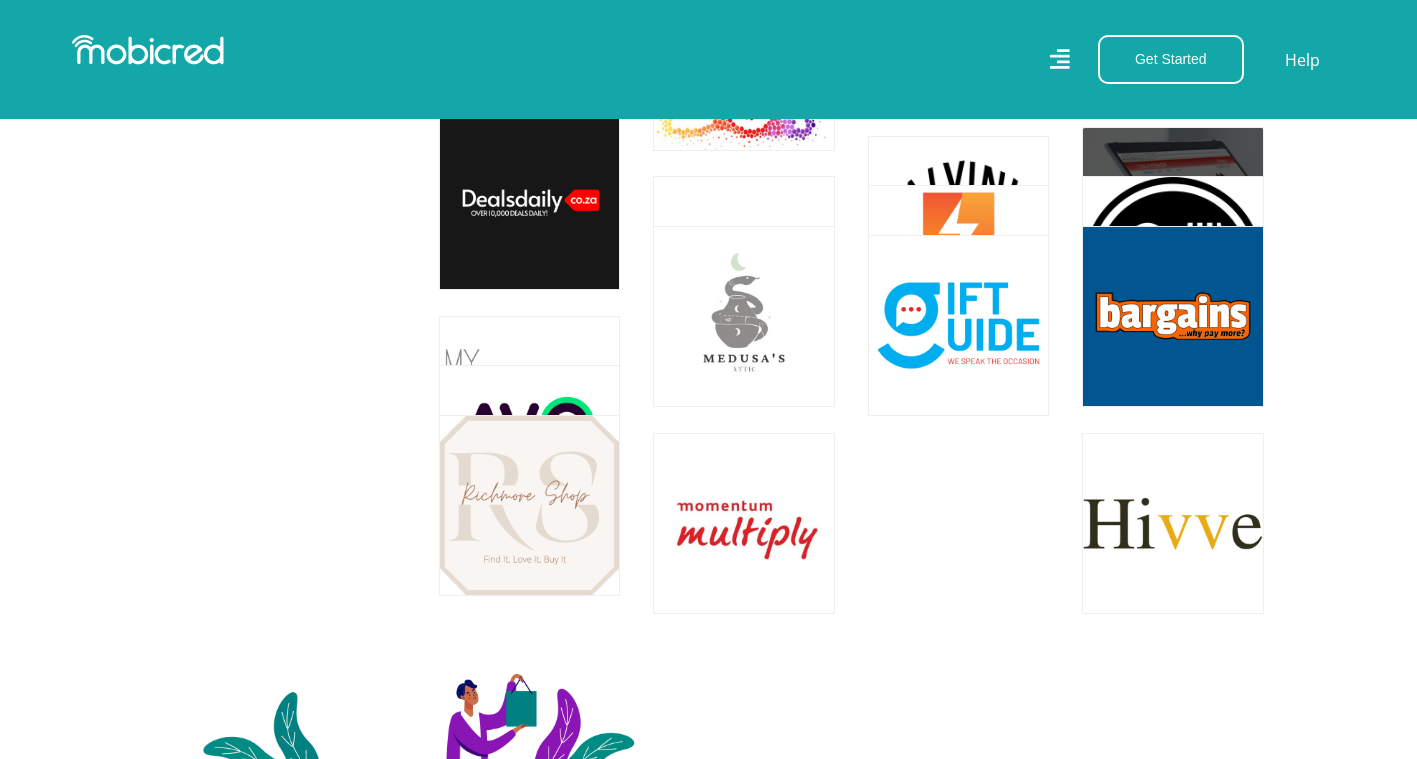 click at bounding box center (1172, 523) 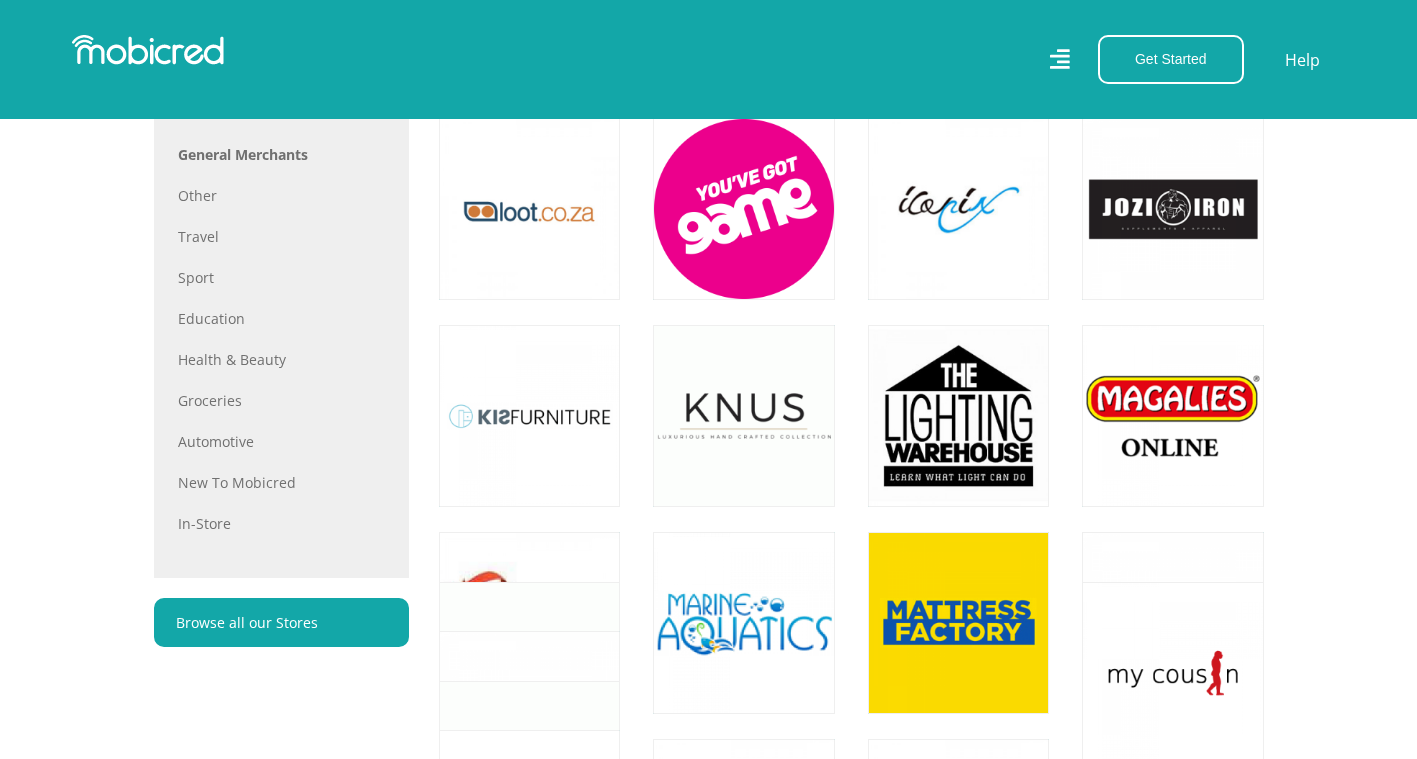scroll, scrollTop: 1168, scrollLeft: 0, axis: vertical 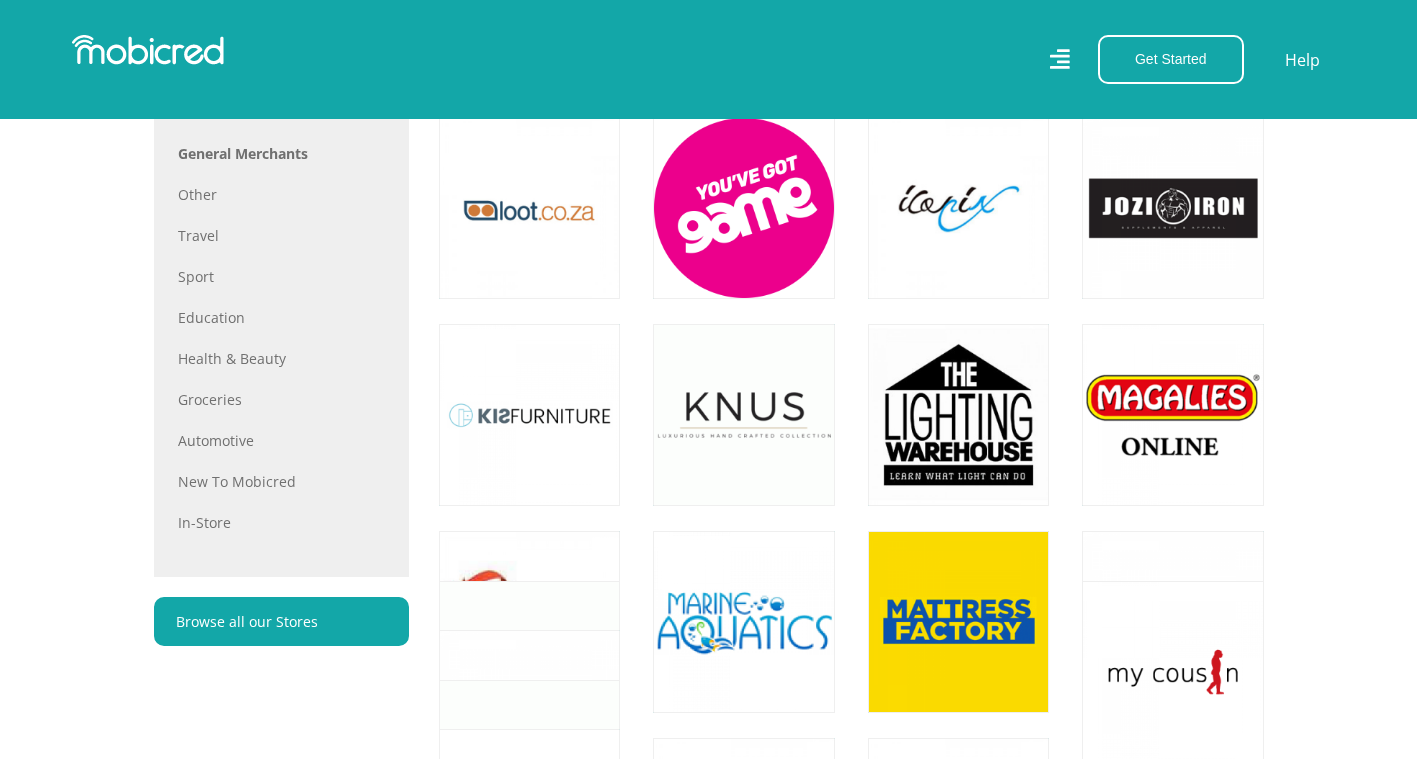 click on "Automotive" at bounding box center (281, 440) 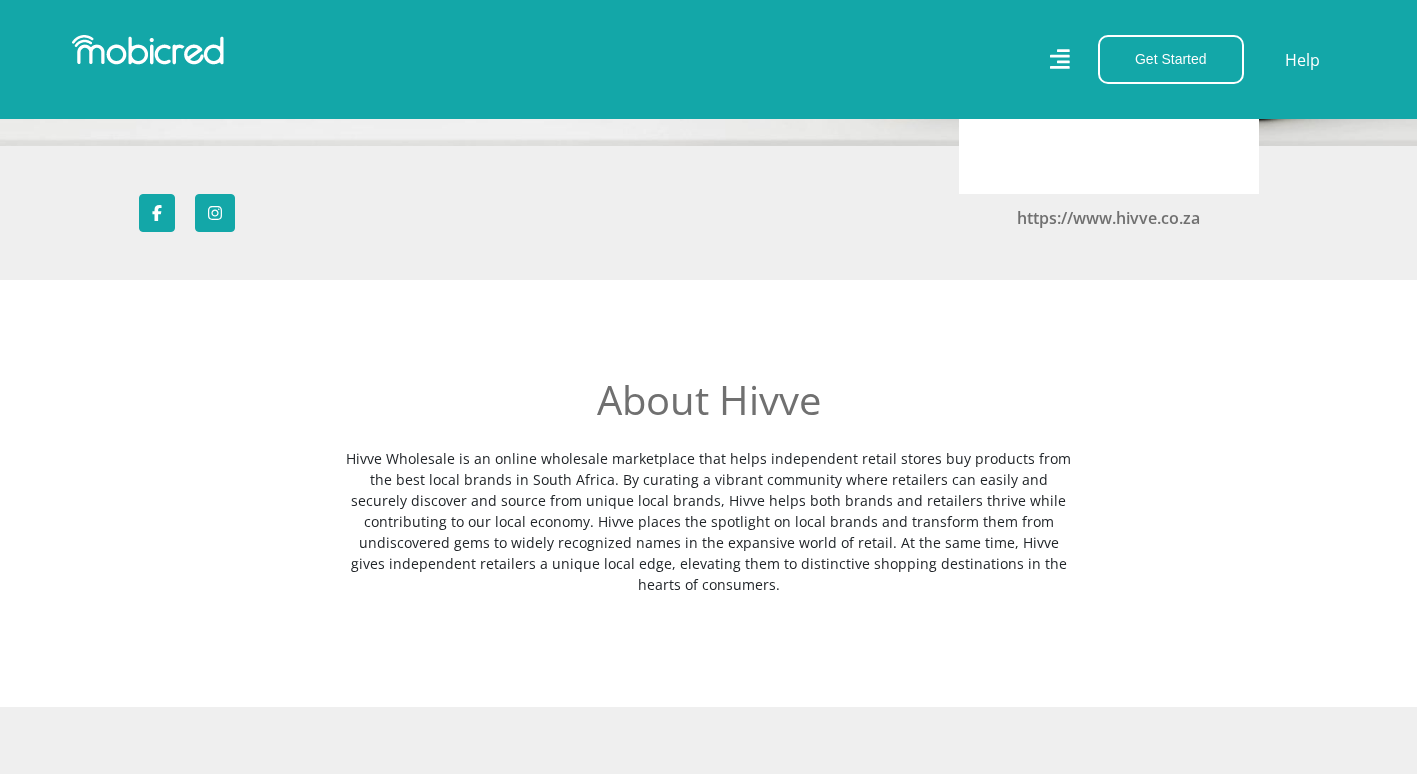 scroll, scrollTop: 353, scrollLeft: 0, axis: vertical 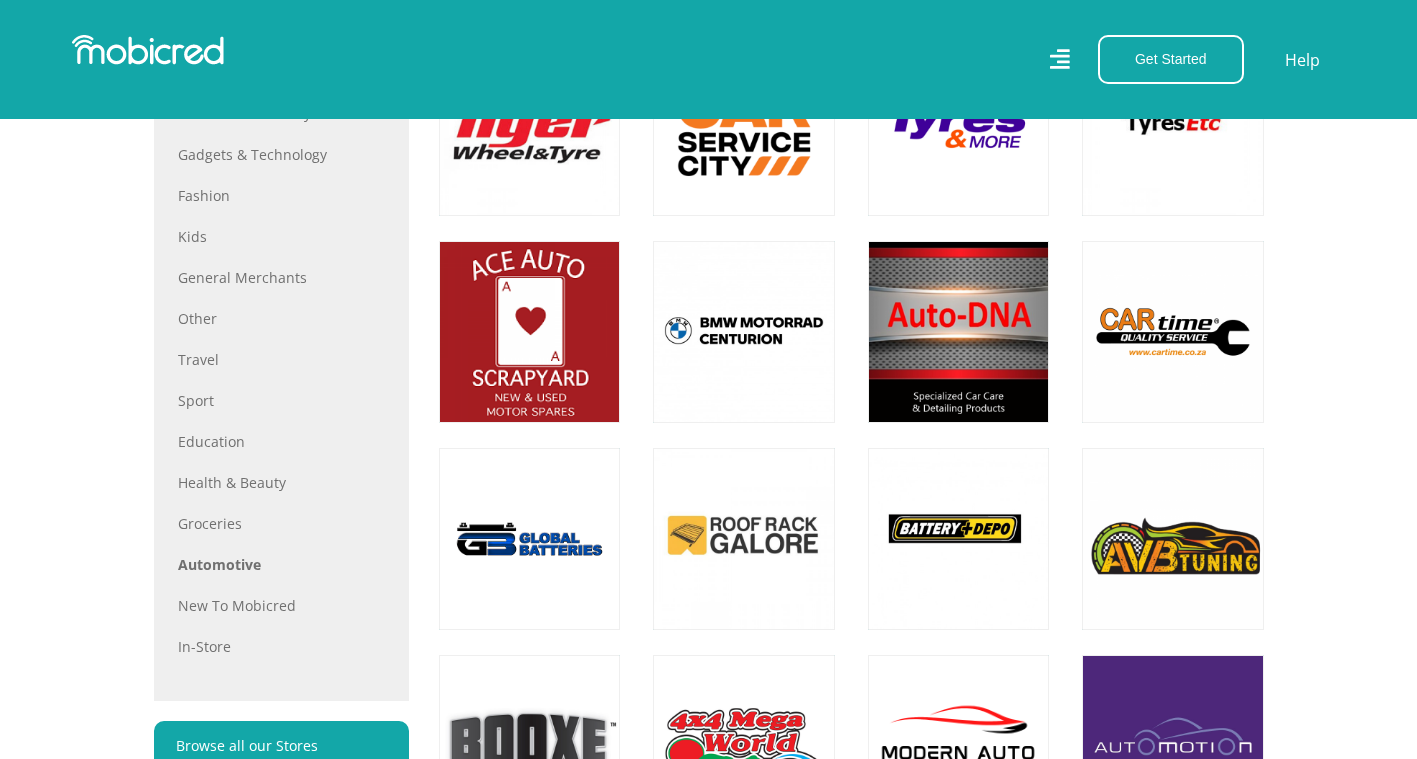 click on "Sport" at bounding box center [281, 400] 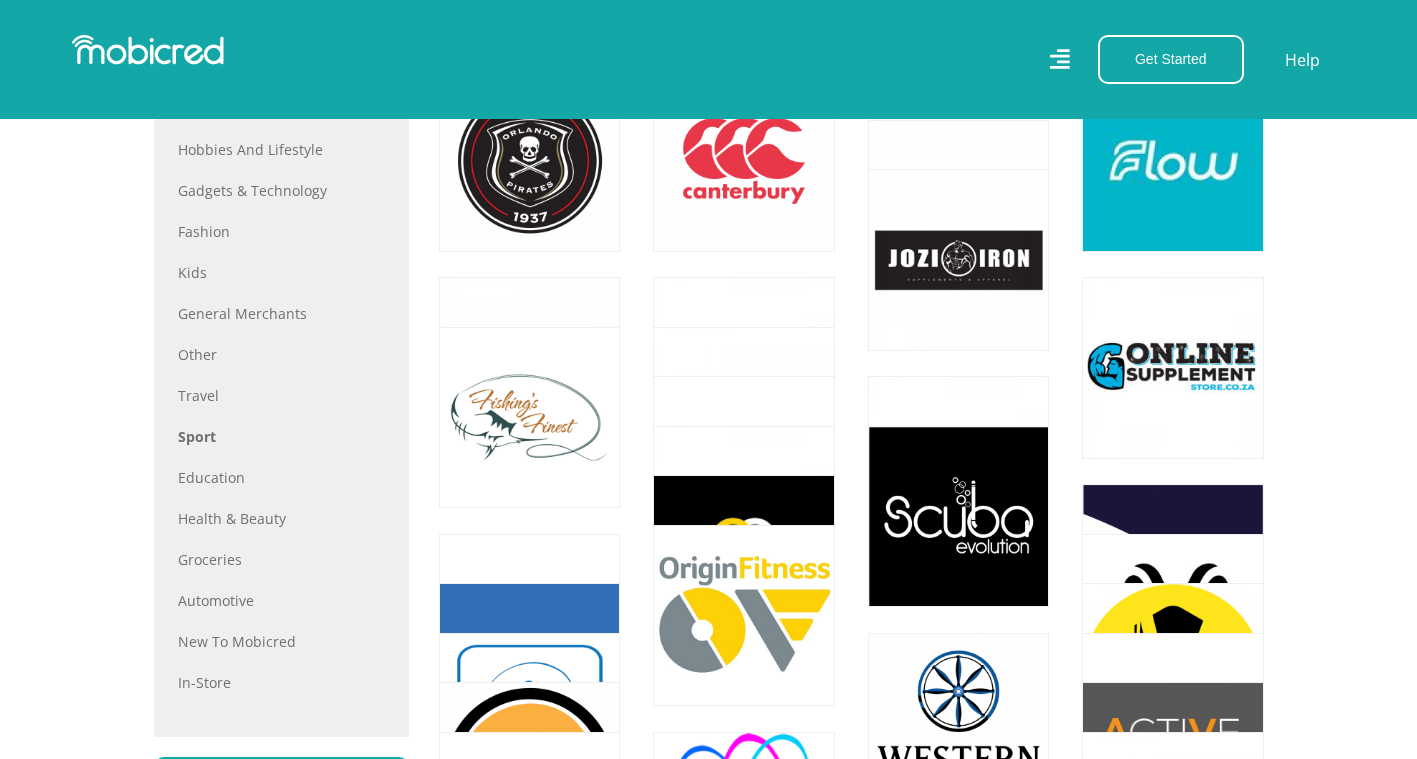 scroll, scrollTop: 1007, scrollLeft: 0, axis: vertical 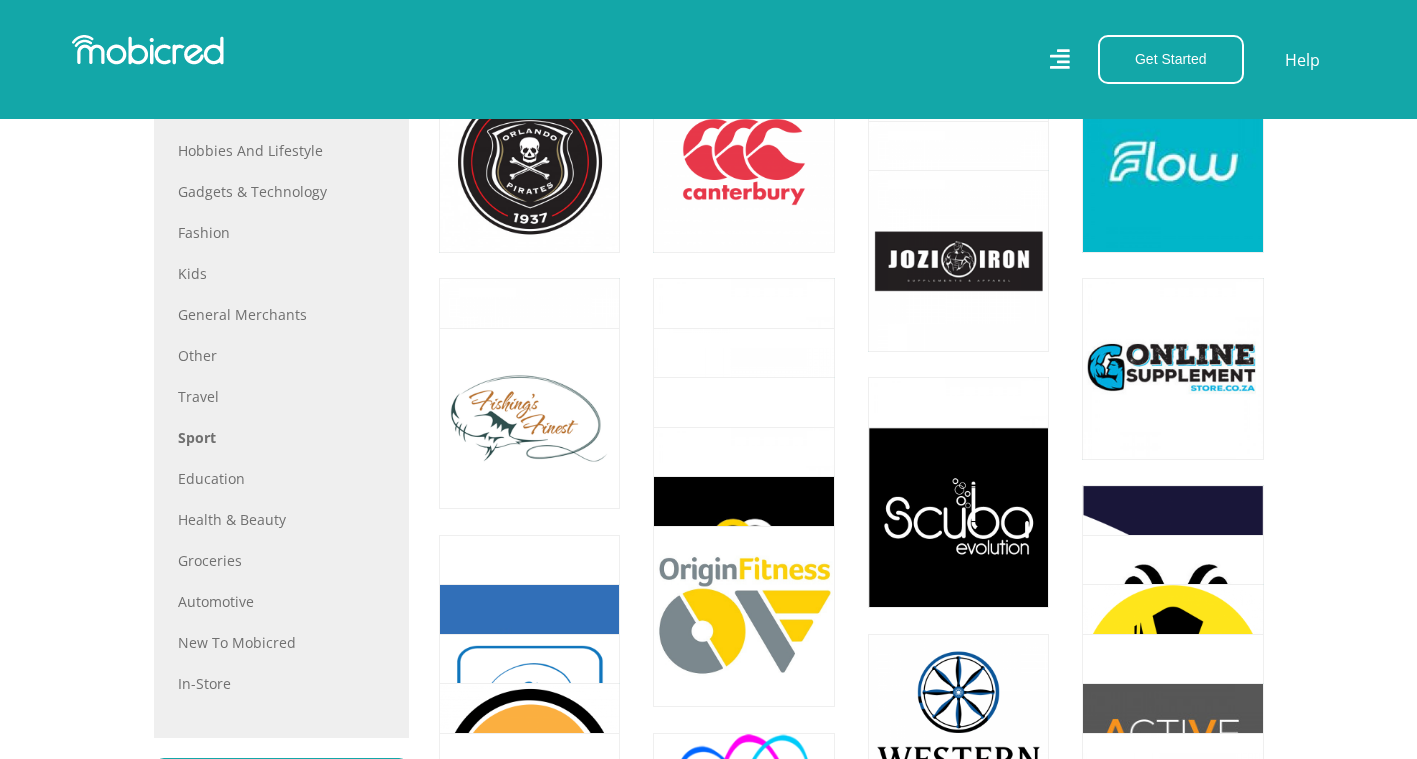 click on "New to Mobicred" at bounding box center [281, 642] 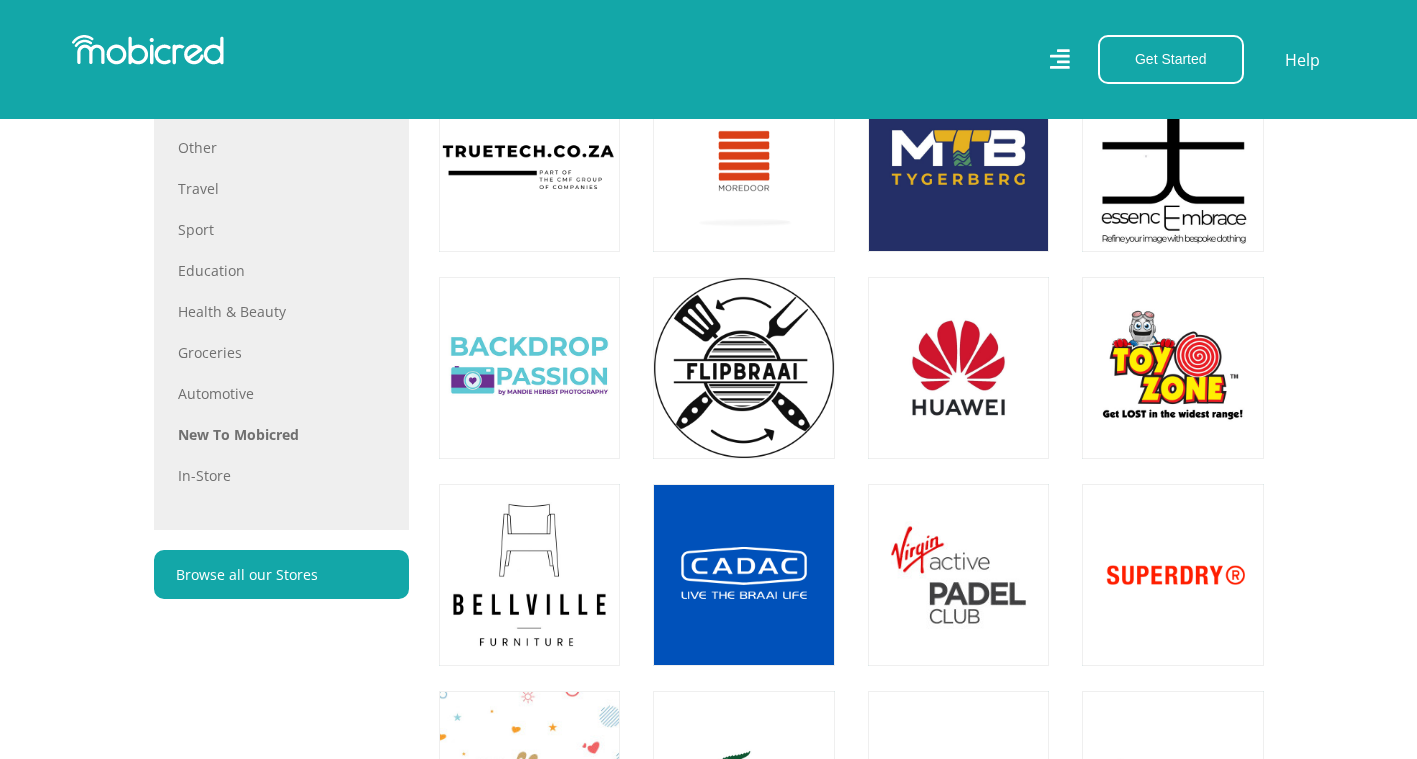 scroll, scrollTop: 1213, scrollLeft: 0, axis: vertical 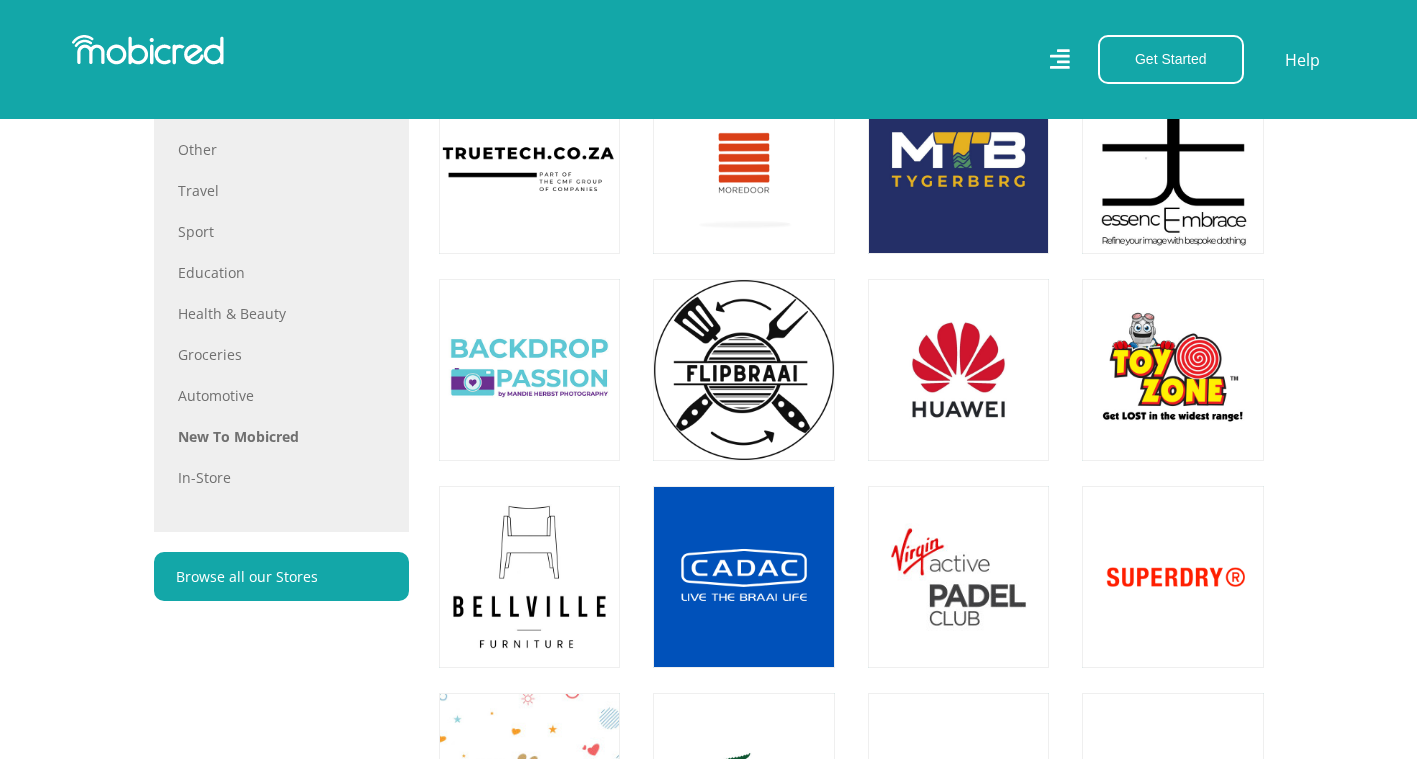 click on "In-store" at bounding box center (281, 477) 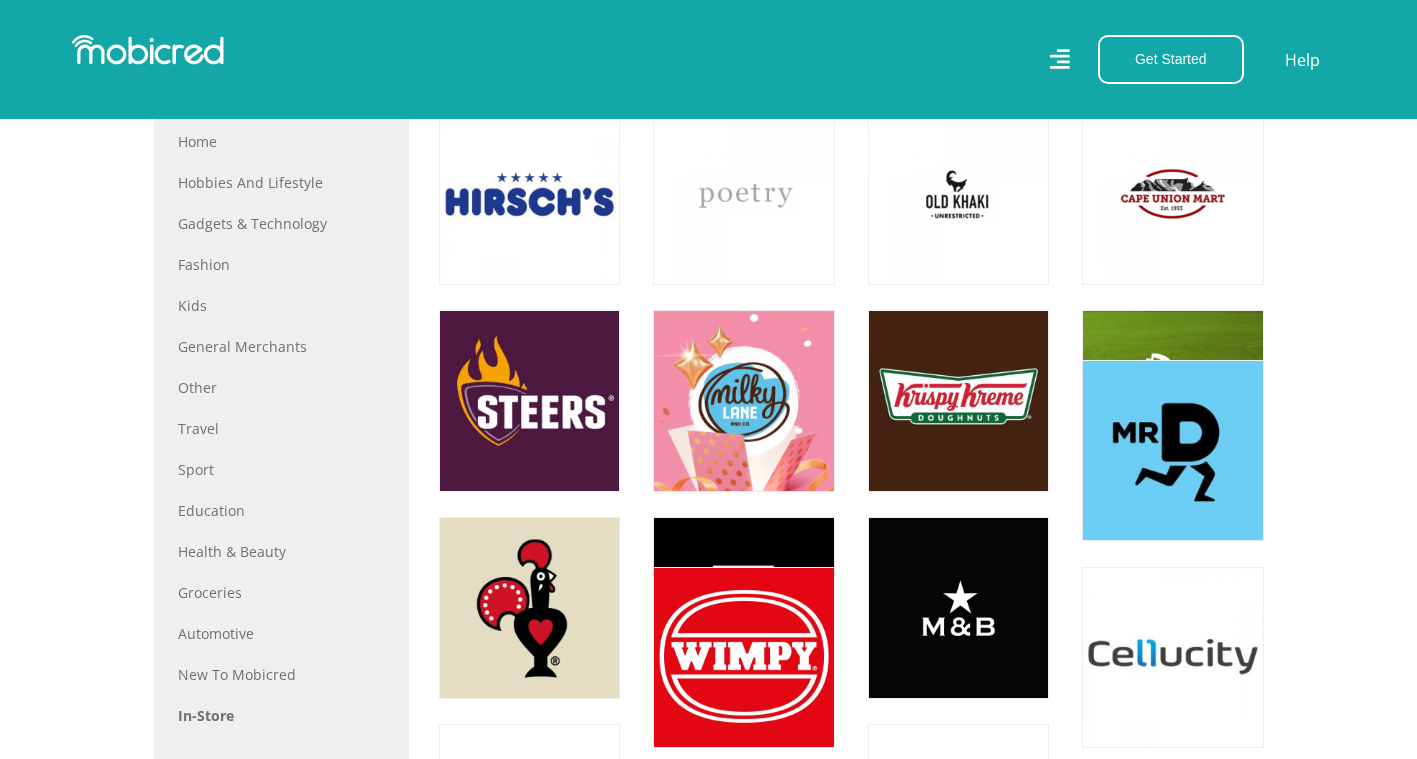 scroll, scrollTop: 974, scrollLeft: 0, axis: vertical 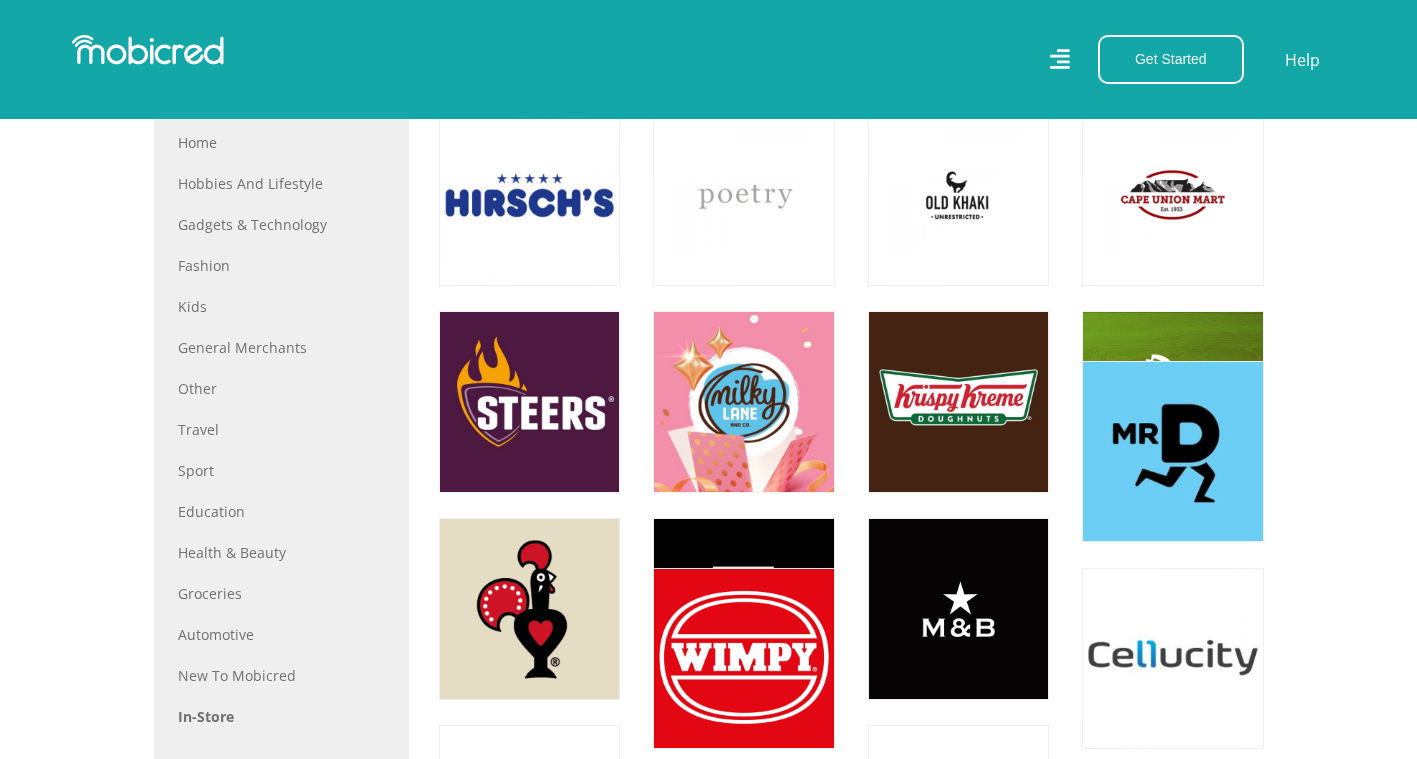 click at bounding box center (529, 401) 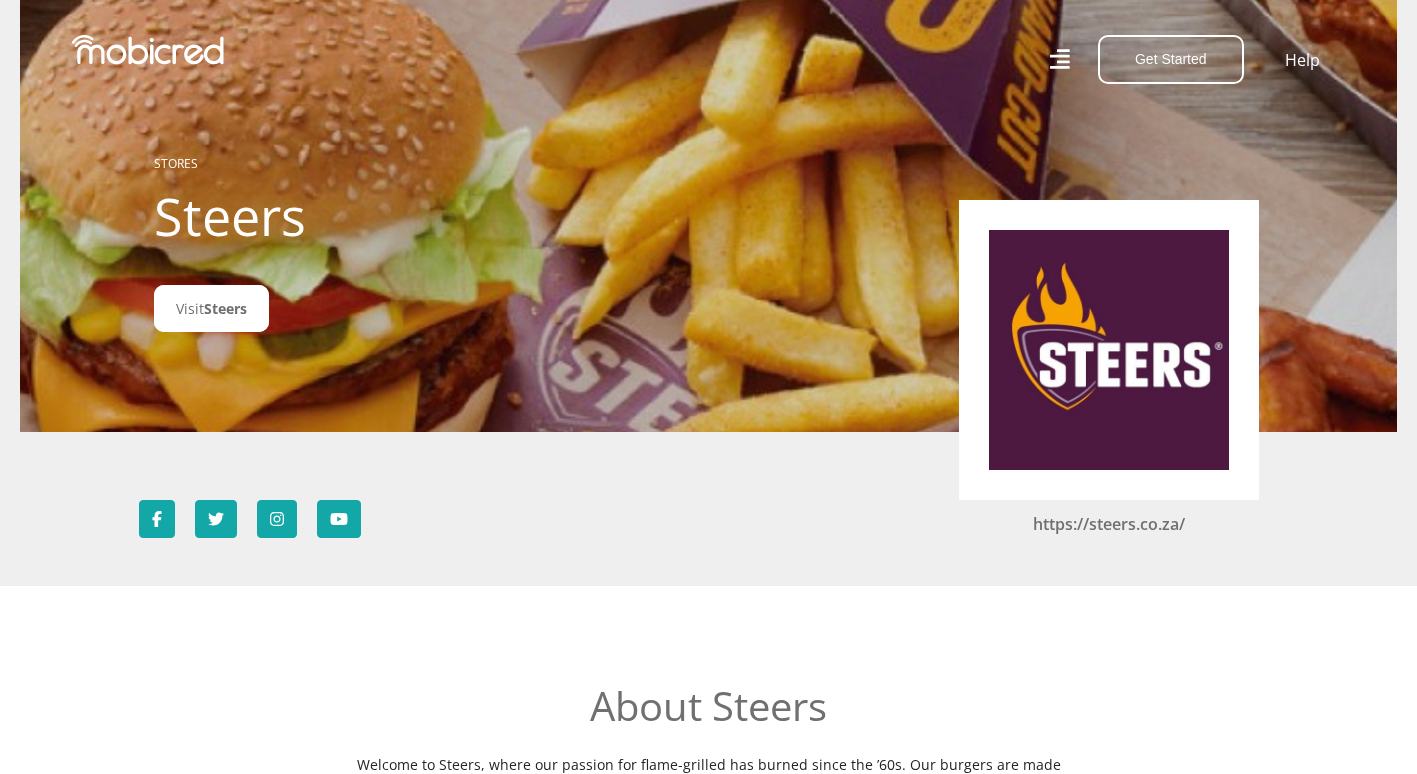 scroll, scrollTop: 0, scrollLeft: 0, axis: both 